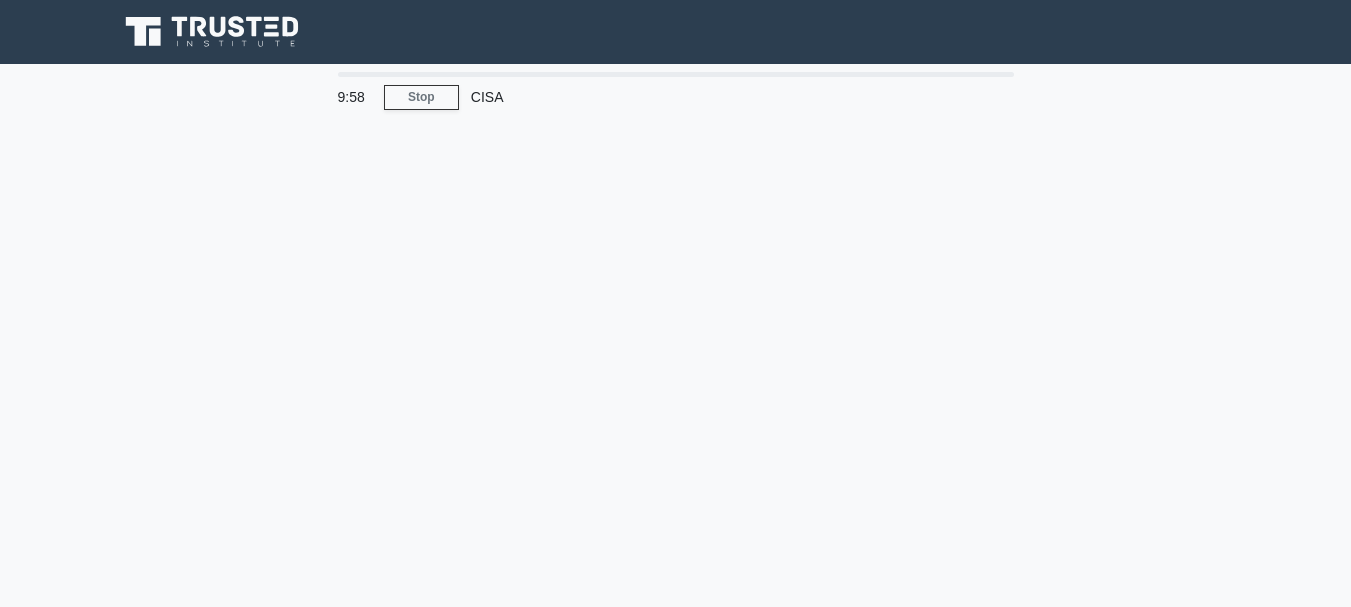 scroll, scrollTop: 0, scrollLeft: 0, axis: both 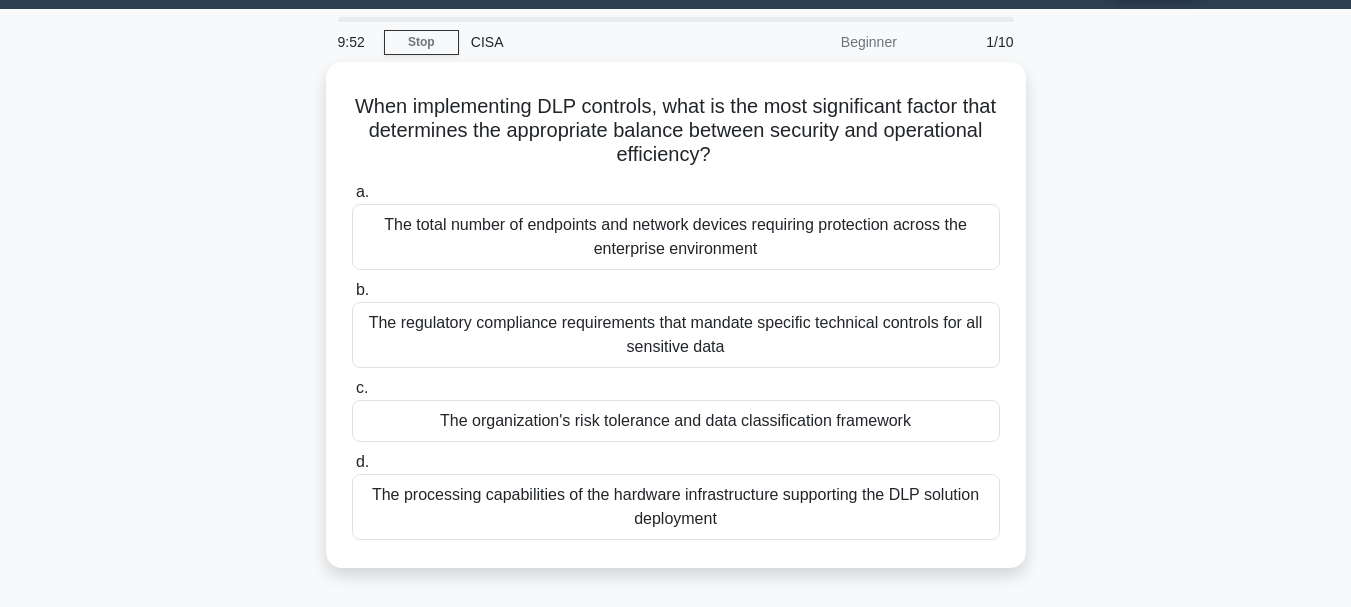 drag, startPoint x: 1365, startPoint y: 187, endPoint x: 1365, endPoint y: 216, distance: 29 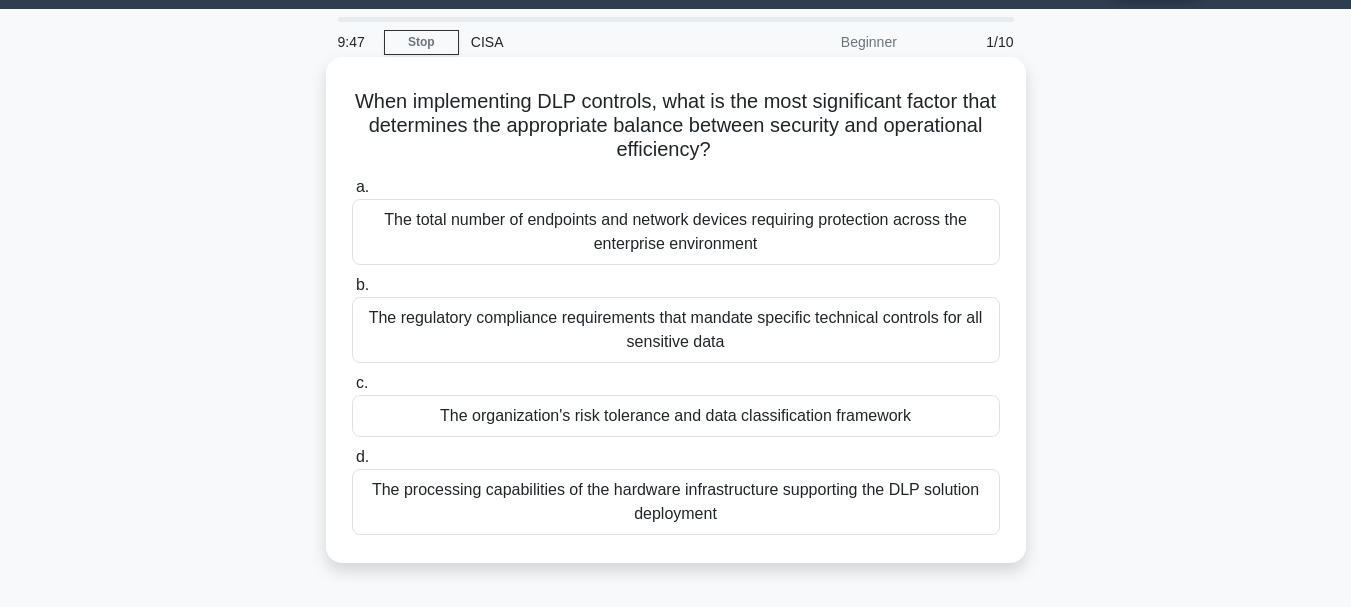 click on "The regulatory compliance requirements that mandate specific technical controls for all sensitive data" at bounding box center [676, 330] 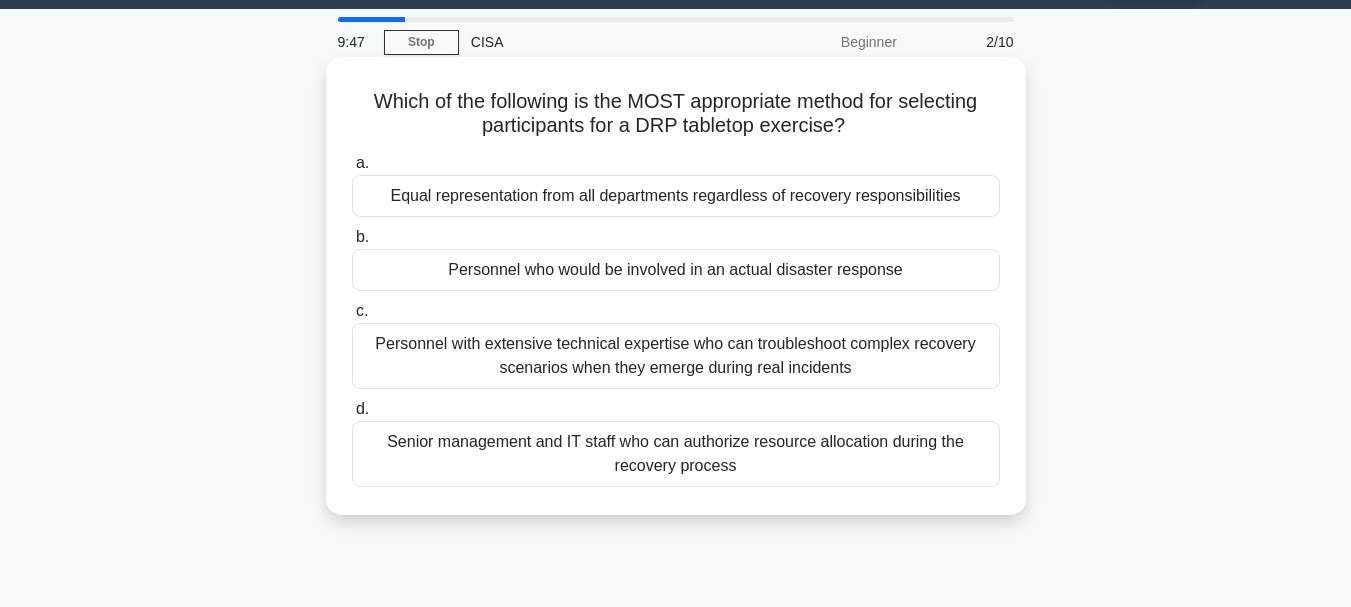 scroll, scrollTop: 0, scrollLeft: 0, axis: both 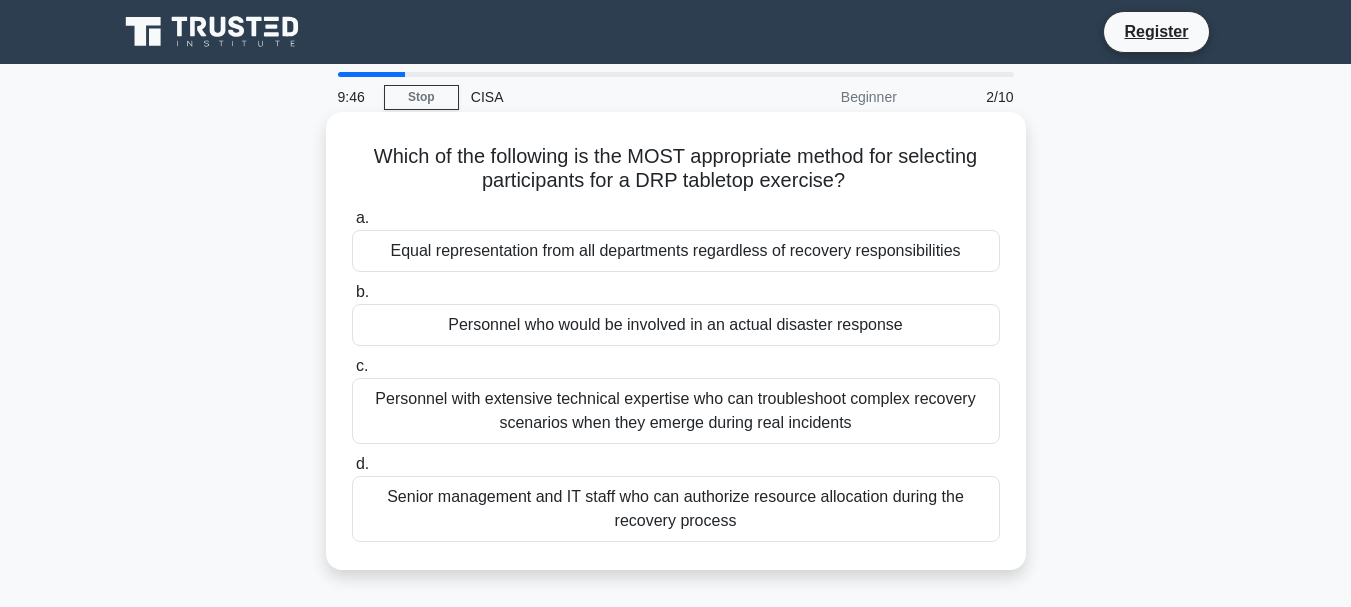drag, startPoint x: 566, startPoint y: 298, endPoint x: 497, endPoint y: 342, distance: 81.8352 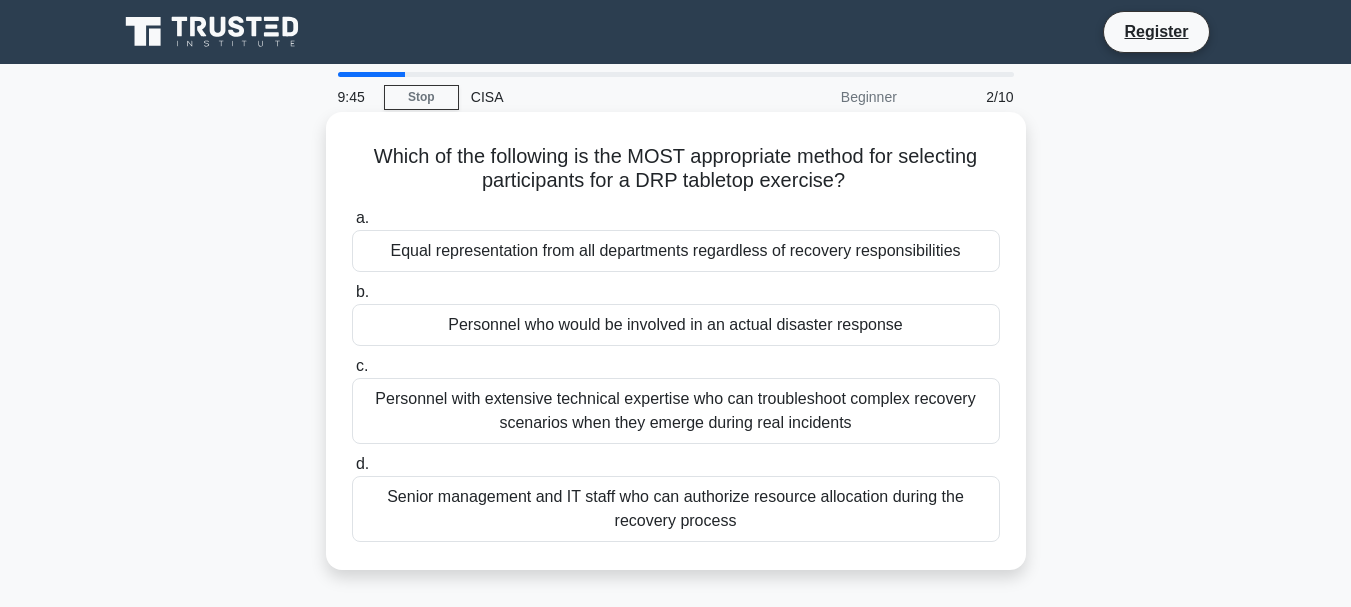 click on "Personnel who would be involved in an actual disaster response" at bounding box center [676, 325] 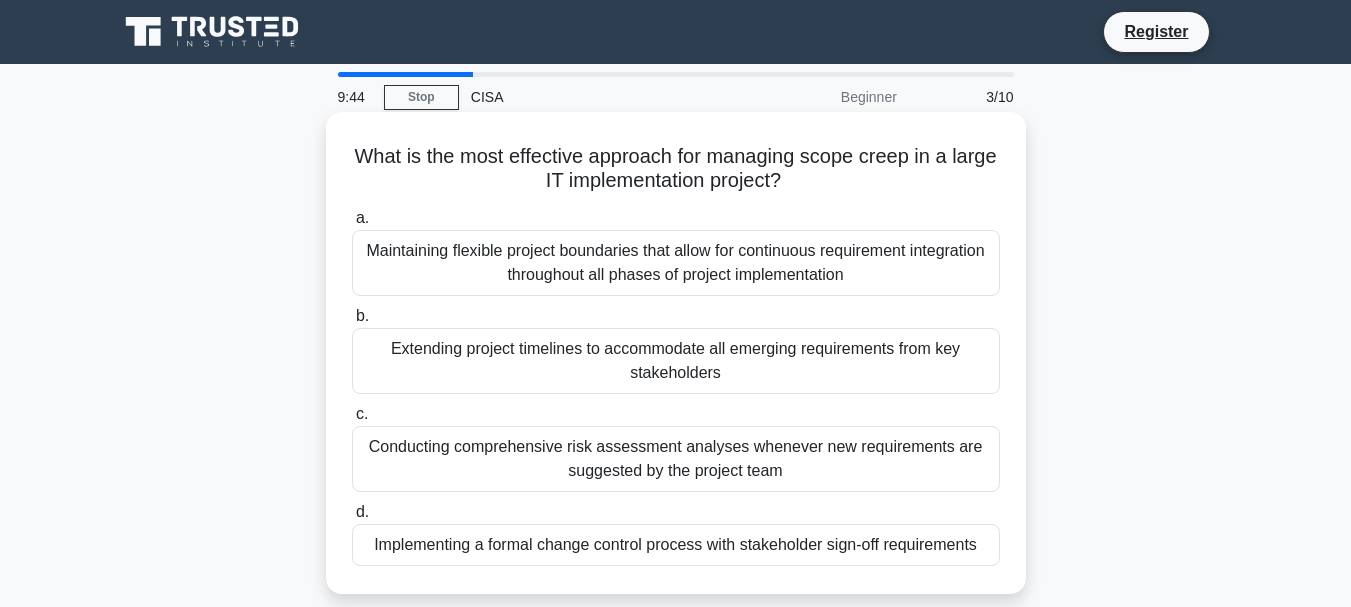 click on "Extending project timelines to accommodate all emerging requirements from key stakeholders" at bounding box center (676, 361) 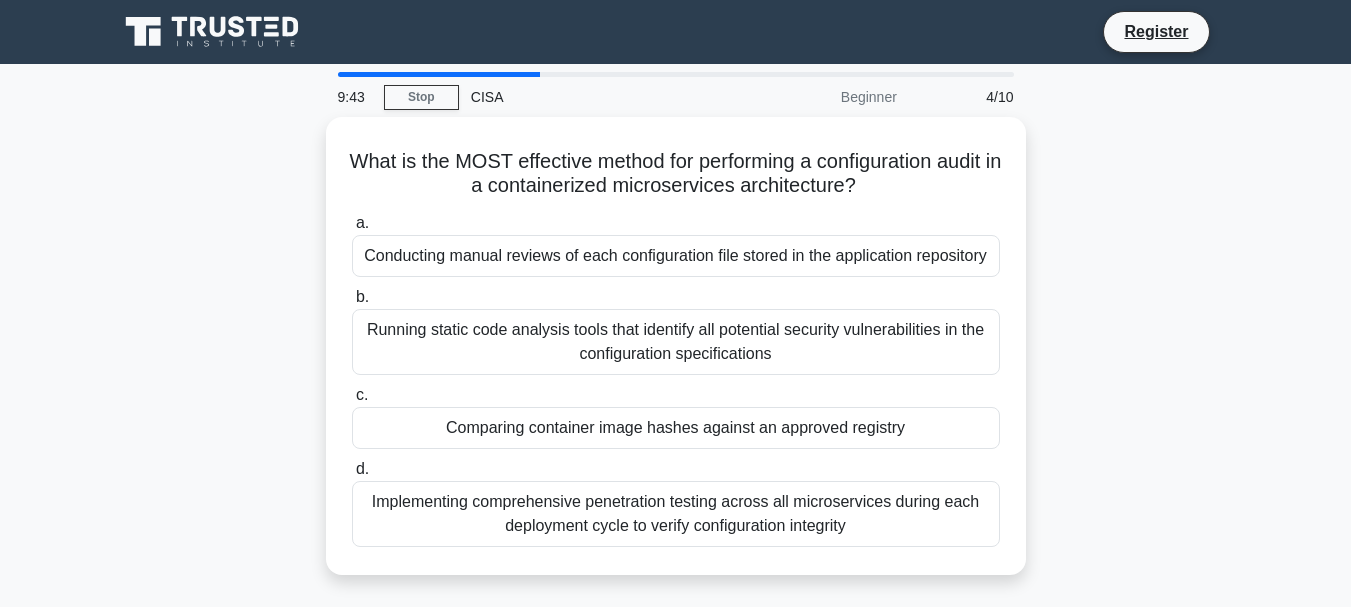 click on "Running static code analysis tools that identify all potential security vulnerabilities in the configuration specifications" at bounding box center [676, 342] 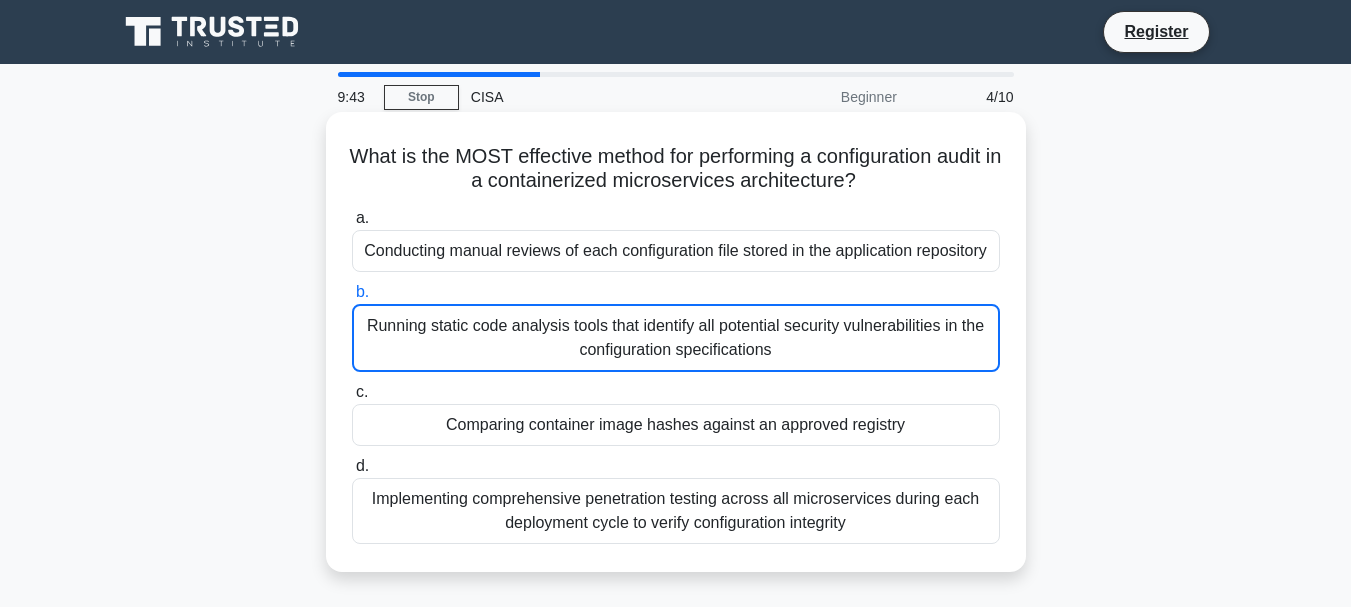 click on "Running static code analysis tools that identify all potential security vulnerabilities in the configuration specifications" at bounding box center (676, 338) 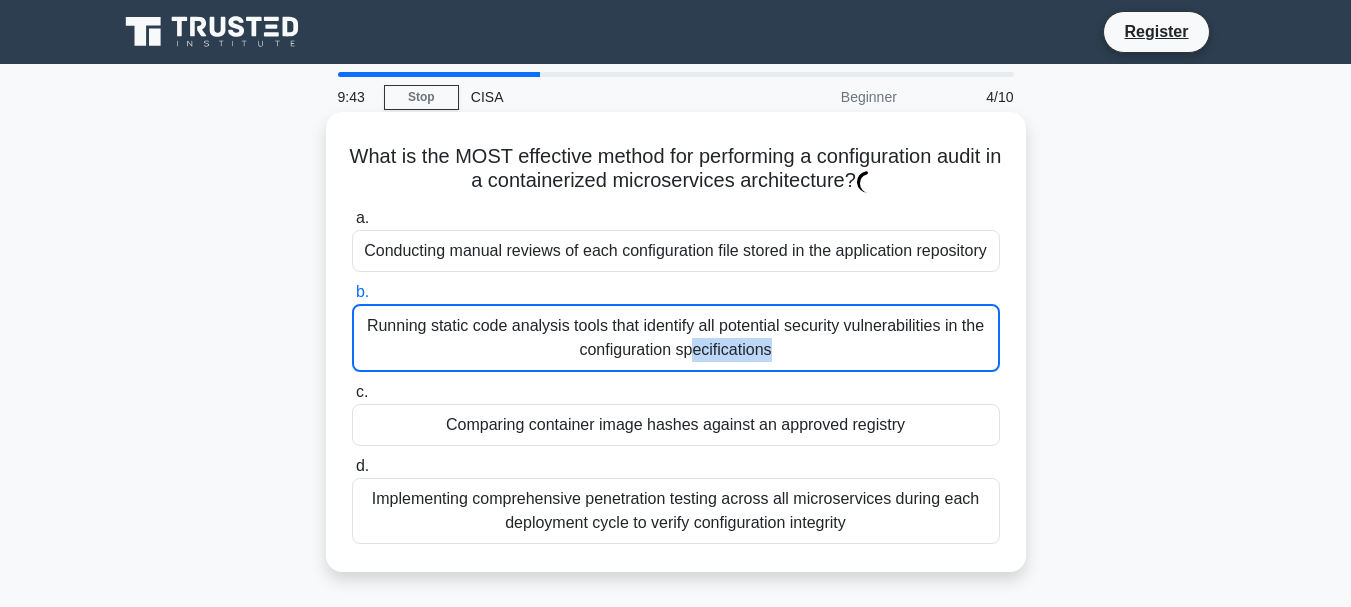 click on "Running static code analysis tools that identify all potential security vulnerabilities in the configuration specifications" at bounding box center (676, 338) 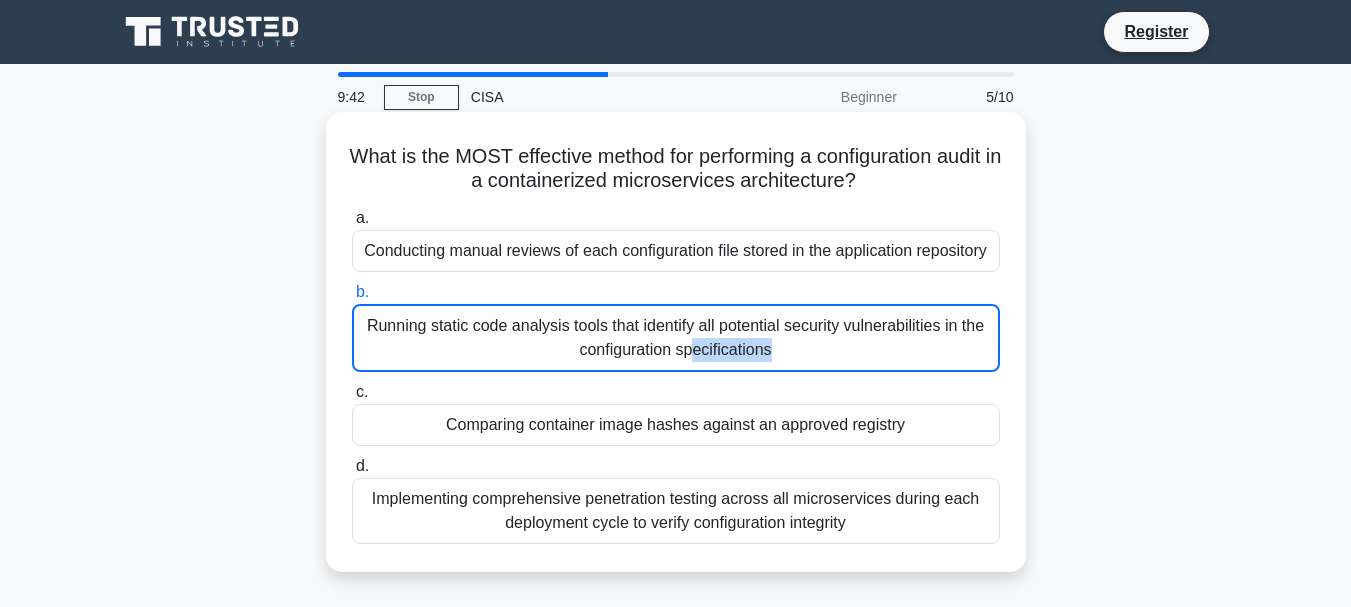 click on "Running static code analysis tools that identify all potential security vulnerabilities in the configuration specifications" at bounding box center (676, 338) 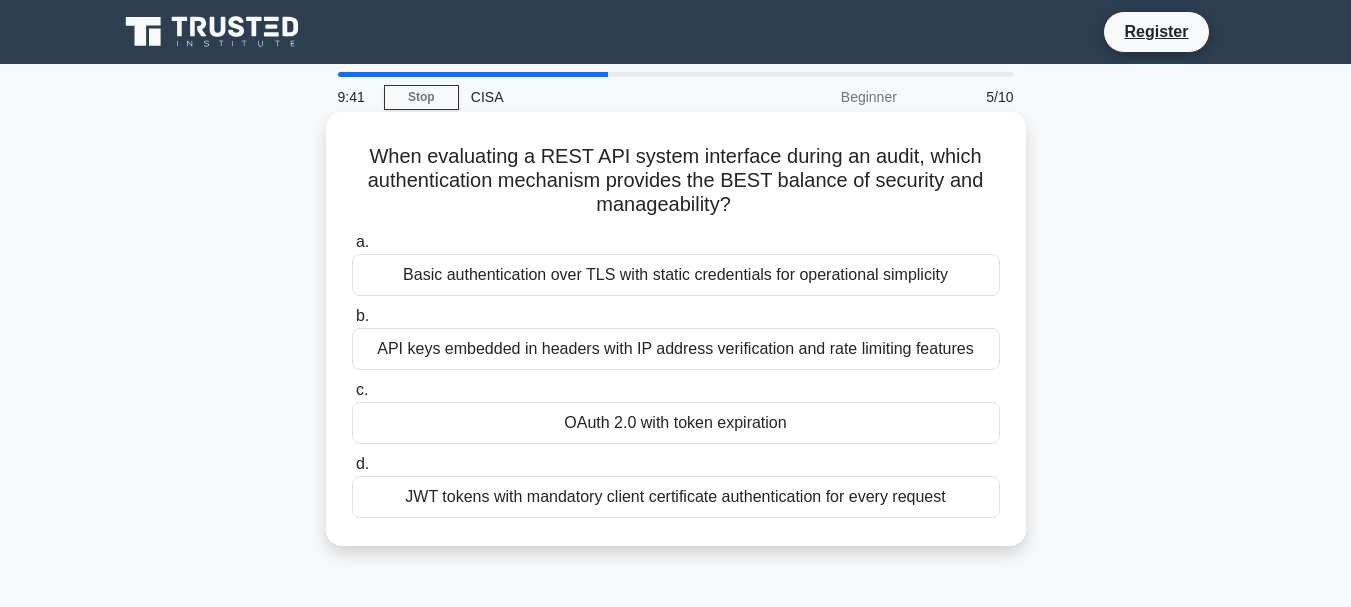 click on "OAuth 2.0 with token expiration" at bounding box center (676, 423) 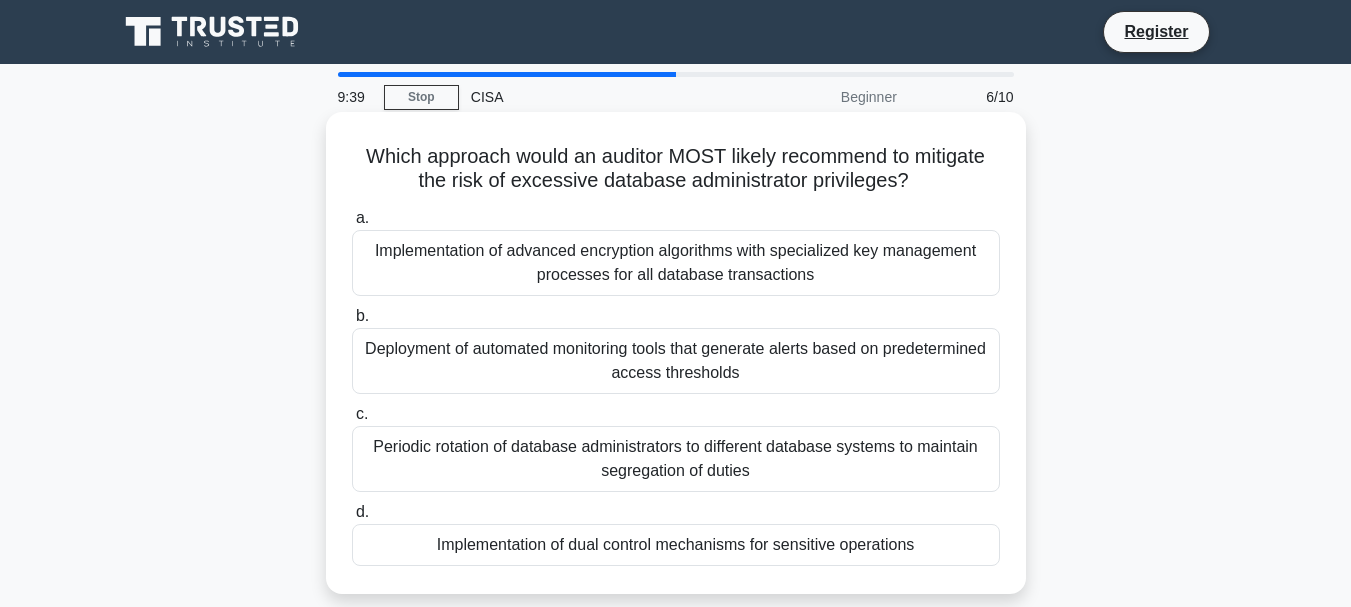 click on "Deployment of automated monitoring tools that generate alerts based on predetermined access thresholds" at bounding box center [676, 361] 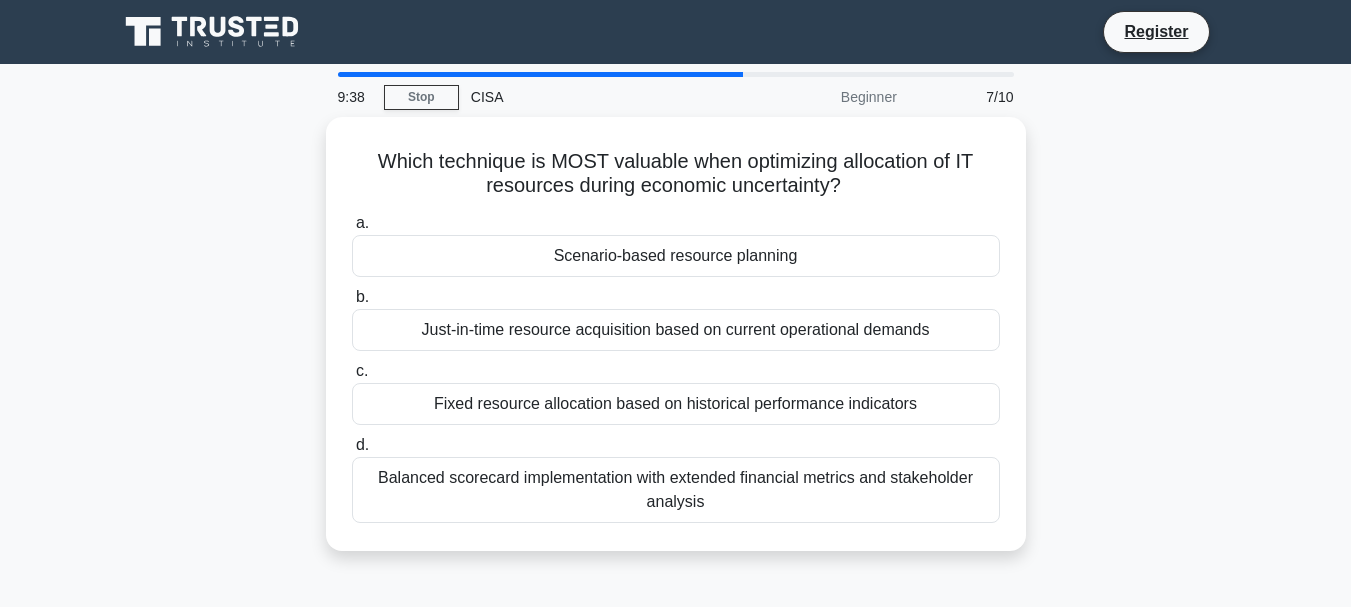 click on "c.
Fixed resource allocation based on historical performance indicators" at bounding box center [676, 392] 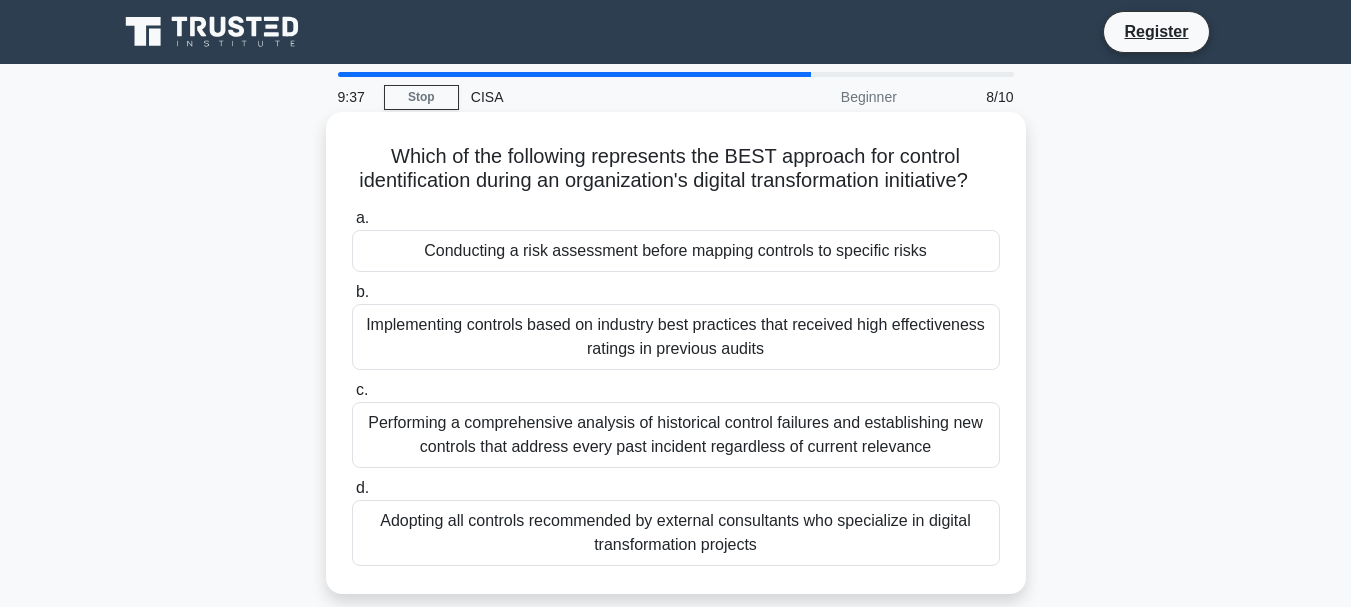 click on "Implementing controls based on industry best practices that received high effectiveness ratings in previous audits" at bounding box center (676, 337) 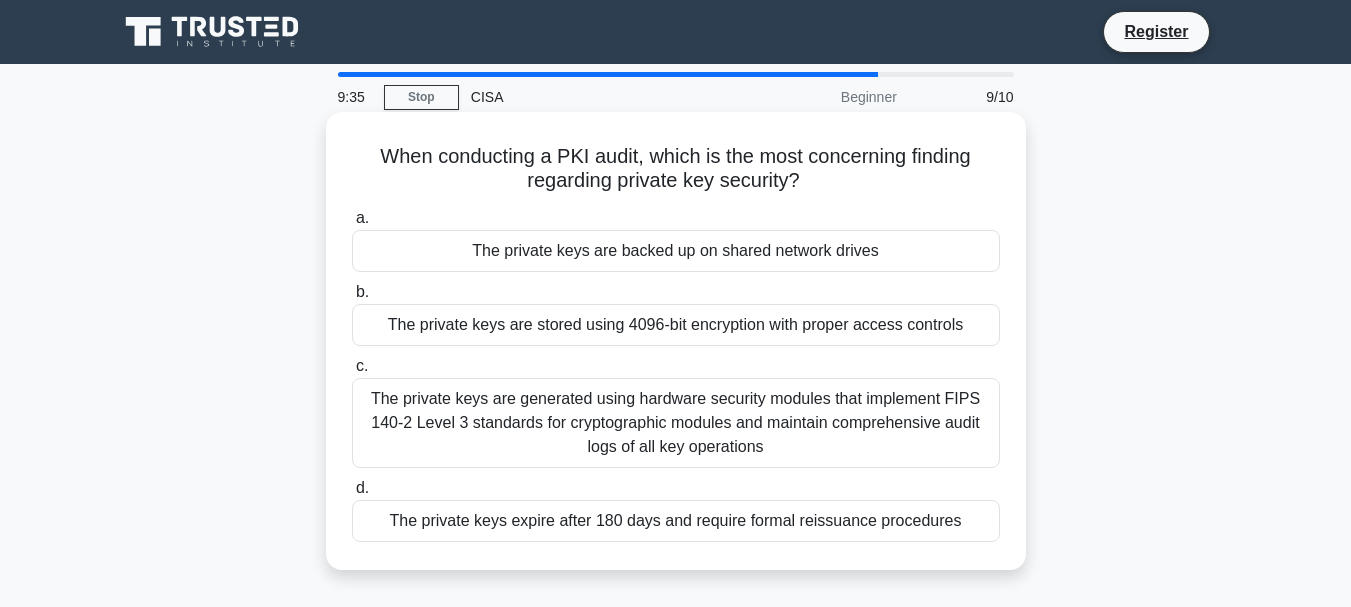 click on "The private keys are generated using hardware security modules that implement FIPS 140-2 Level 3 standards for cryptographic modules and maintain comprehensive audit logs of all key operations" at bounding box center (676, 423) 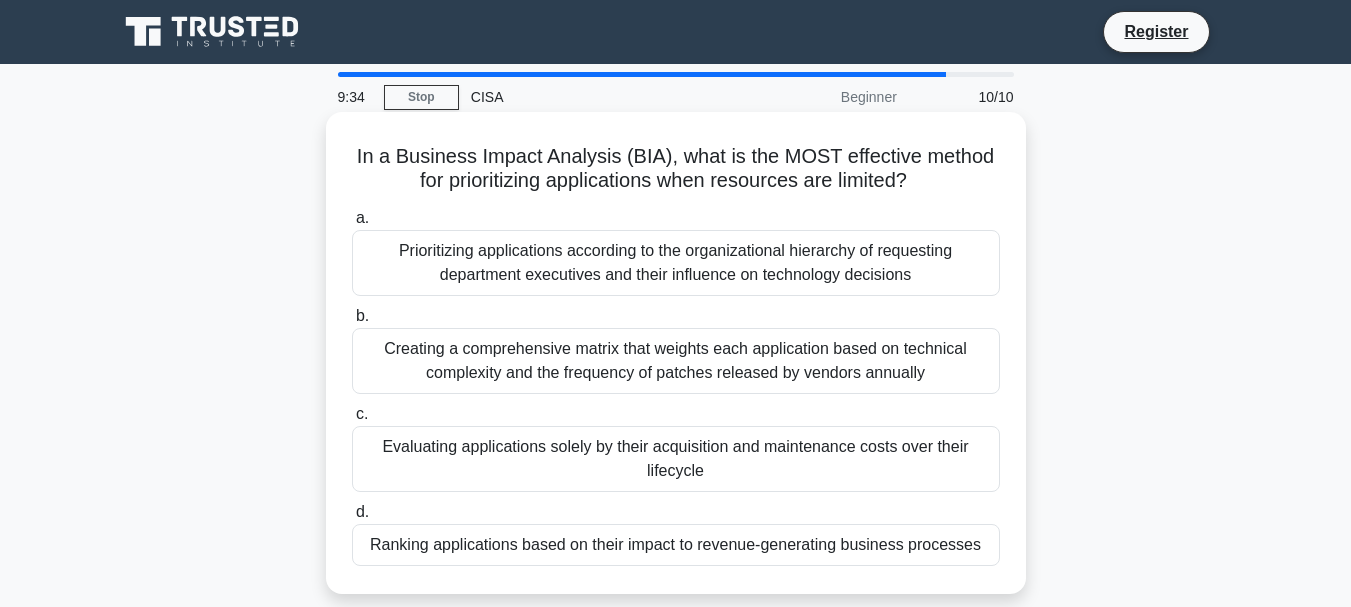 click on "Prioritizing applications according to the organizational hierarchy of requesting department executives and their influence on technology decisions" at bounding box center (676, 263) 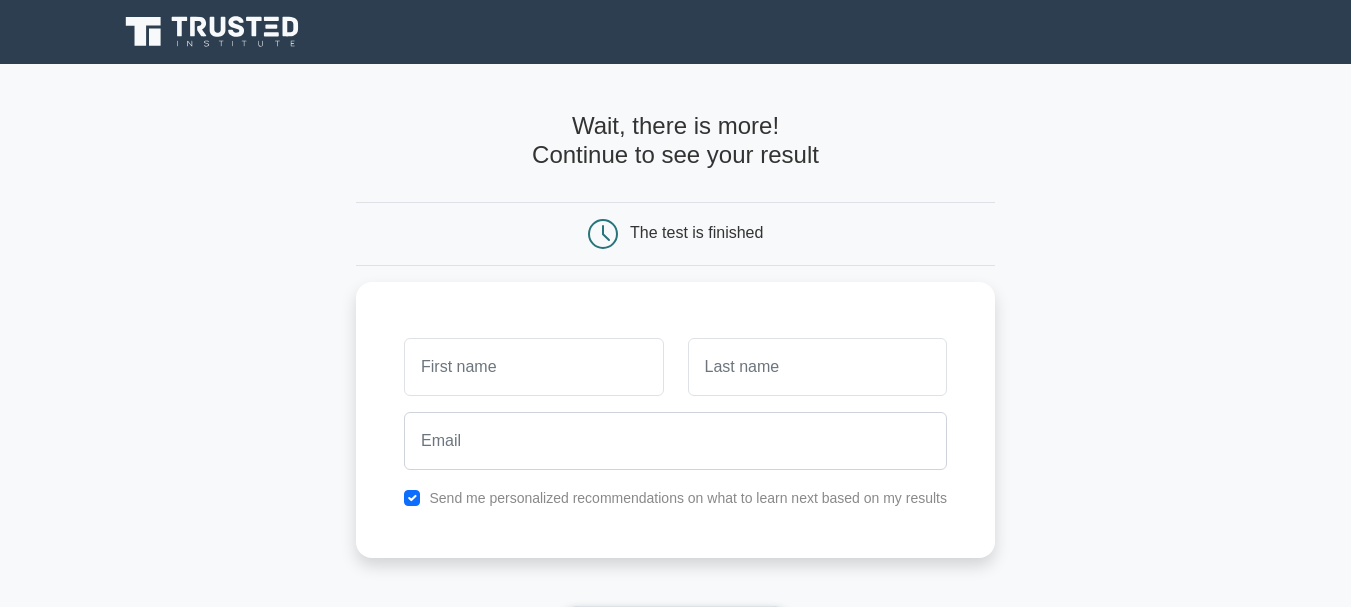 scroll, scrollTop: 82, scrollLeft: 0, axis: vertical 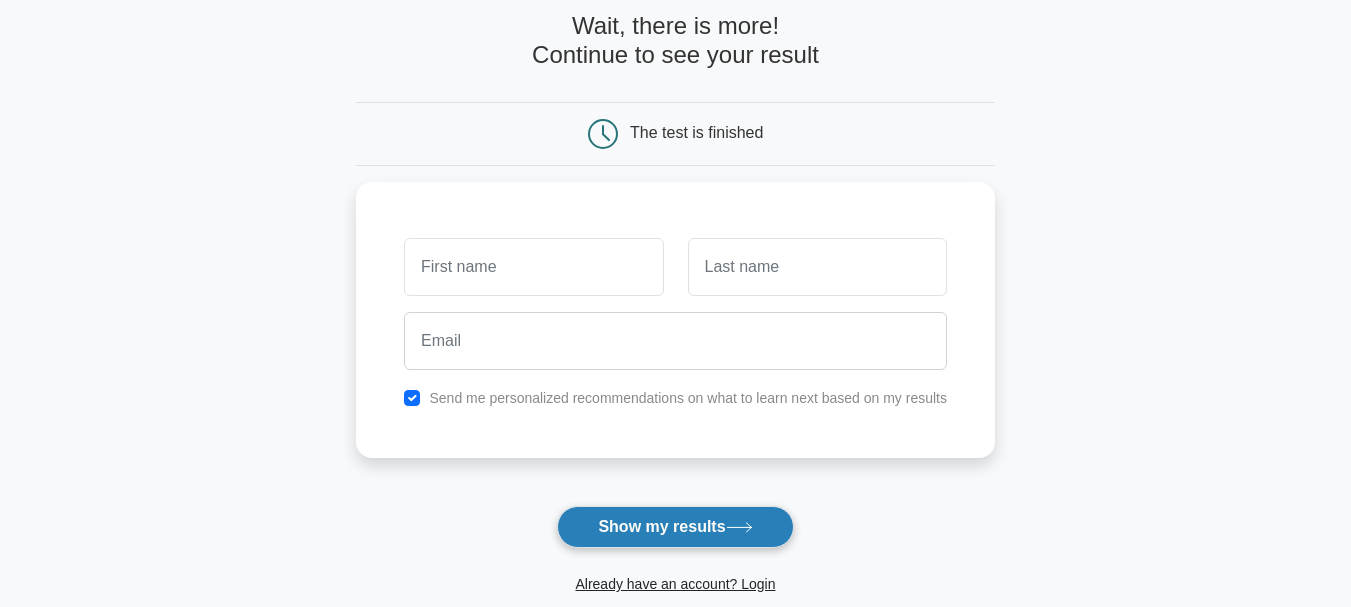 click on "Show my results" at bounding box center [675, 527] 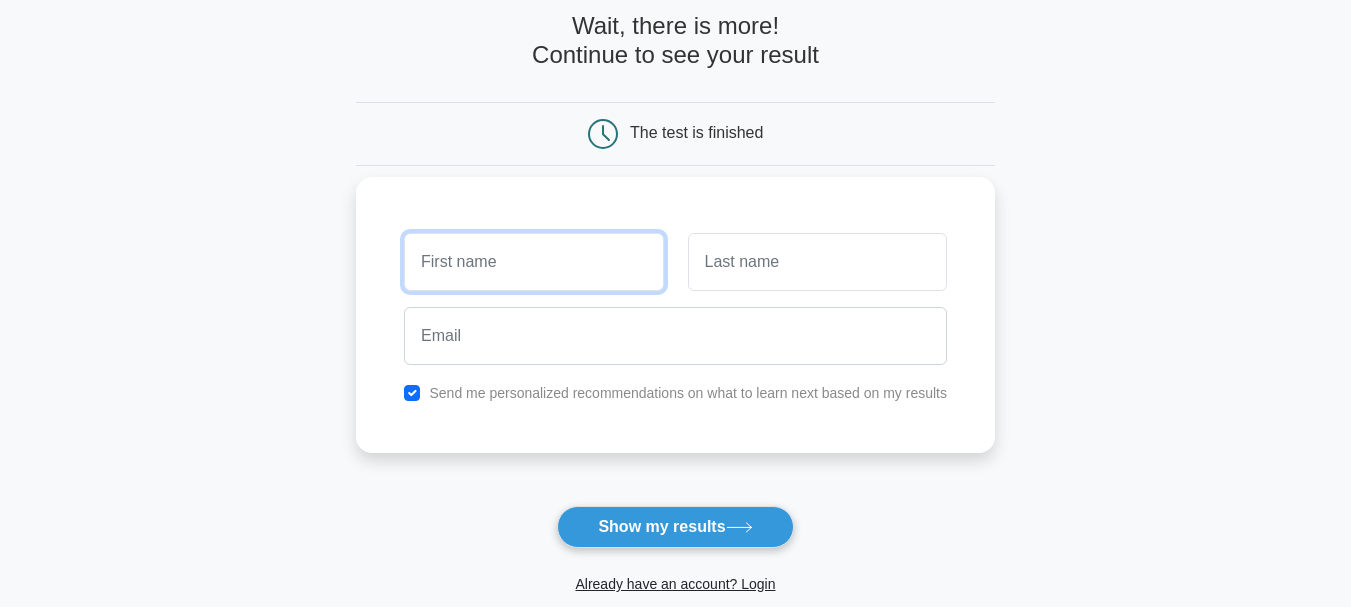 click at bounding box center [533, 262] 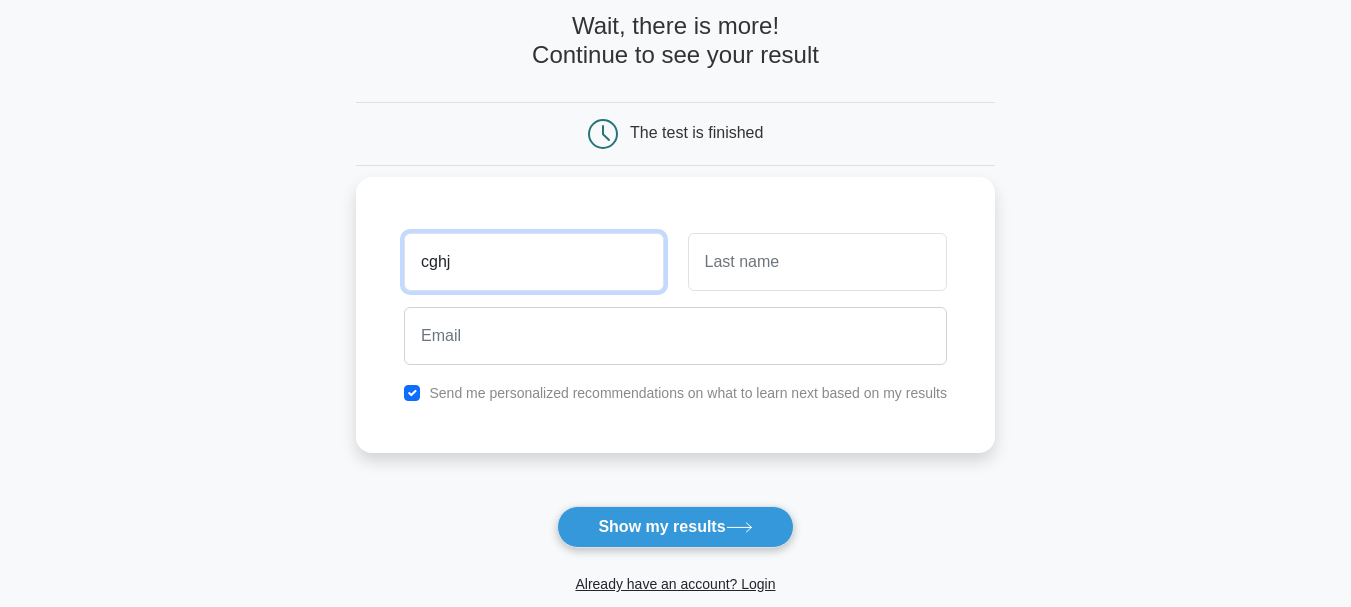 type on "cghj" 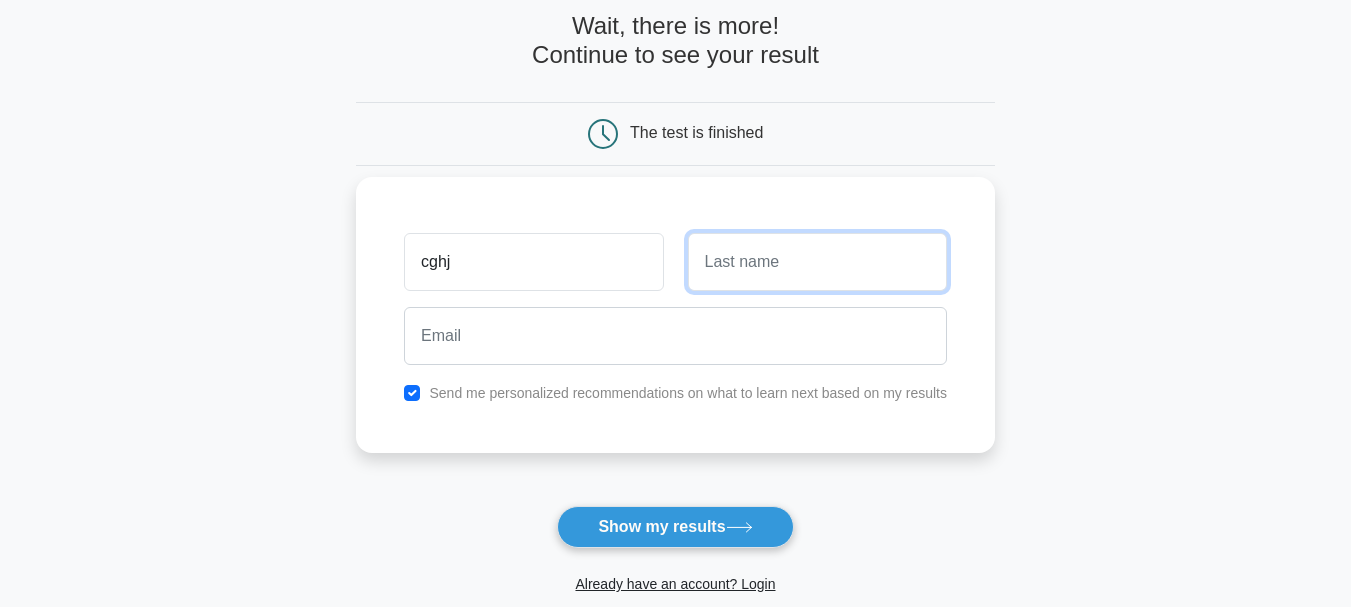 click at bounding box center [817, 262] 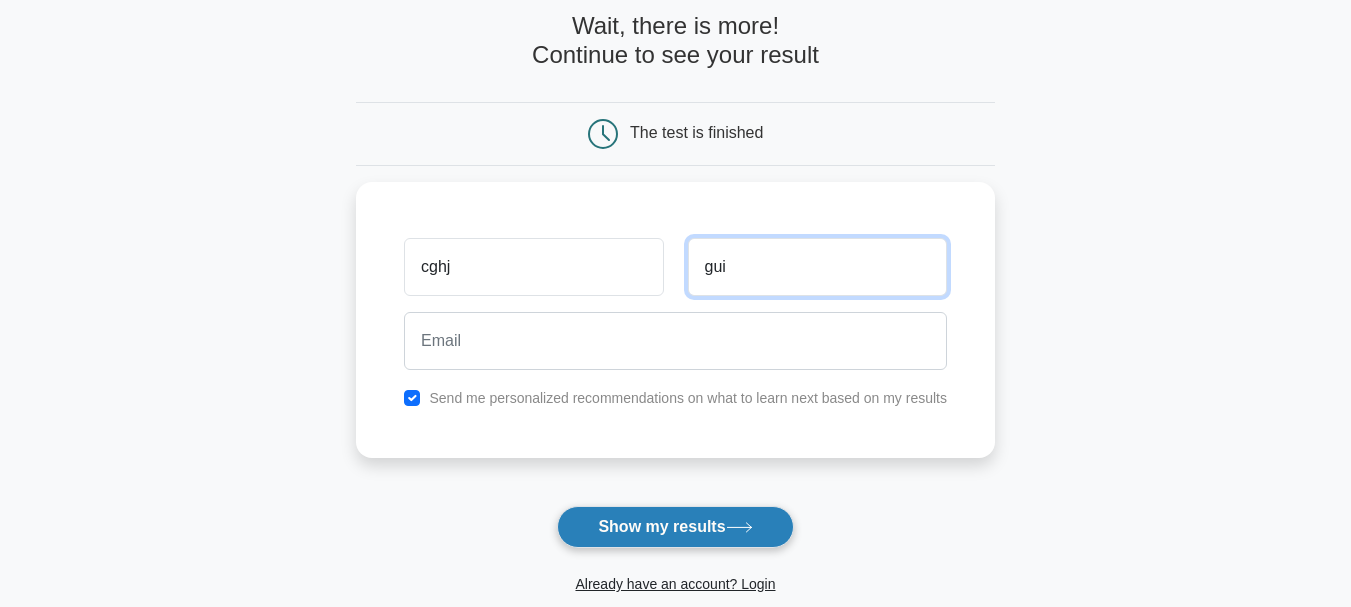 type on "gui" 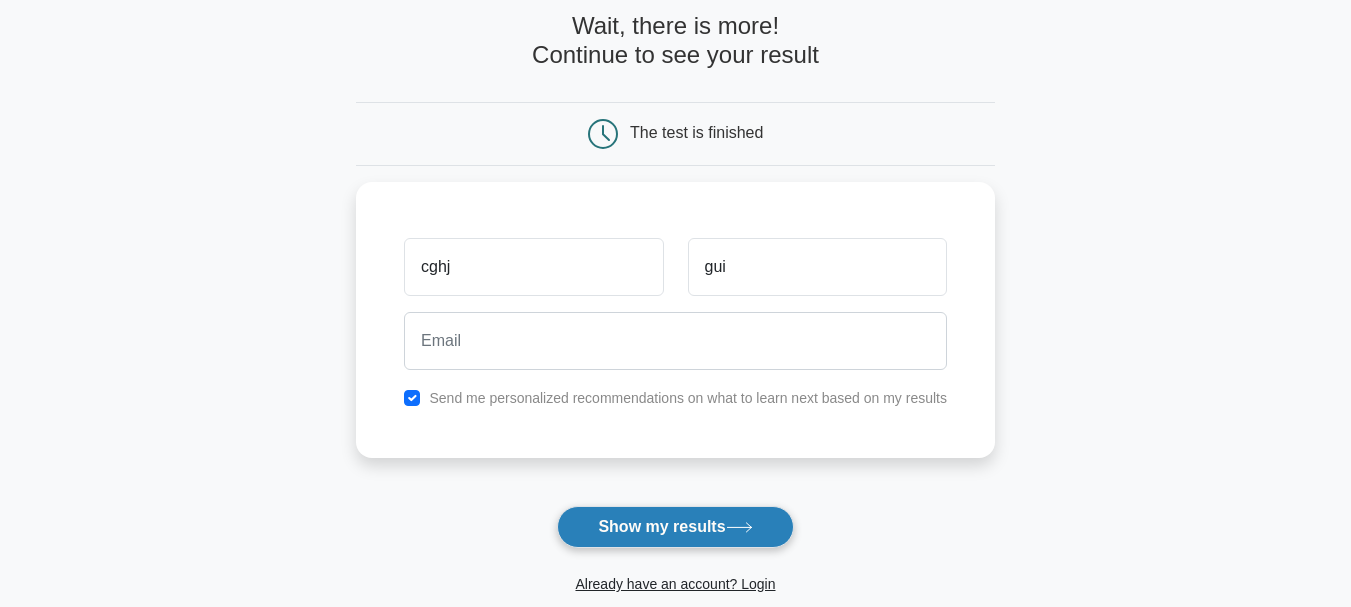 click on "Show my results" at bounding box center [675, 527] 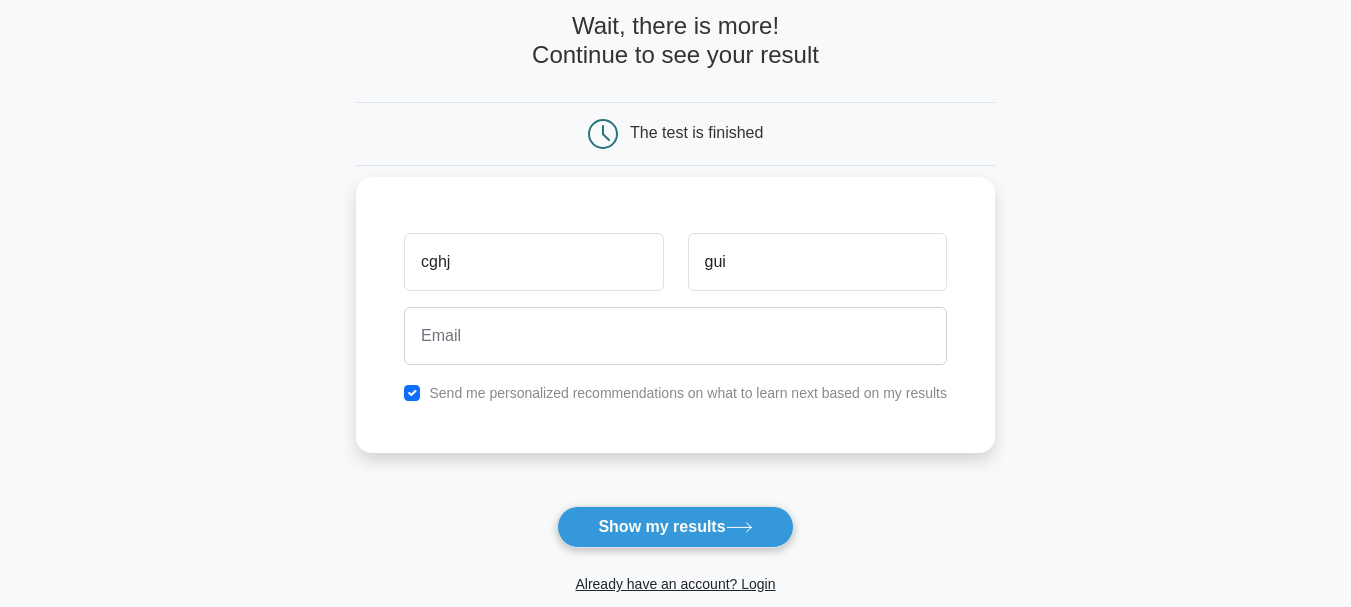 click on "cghj
gui
Send me personalized recommendations on what to learn next based on my results" at bounding box center (675, 315) 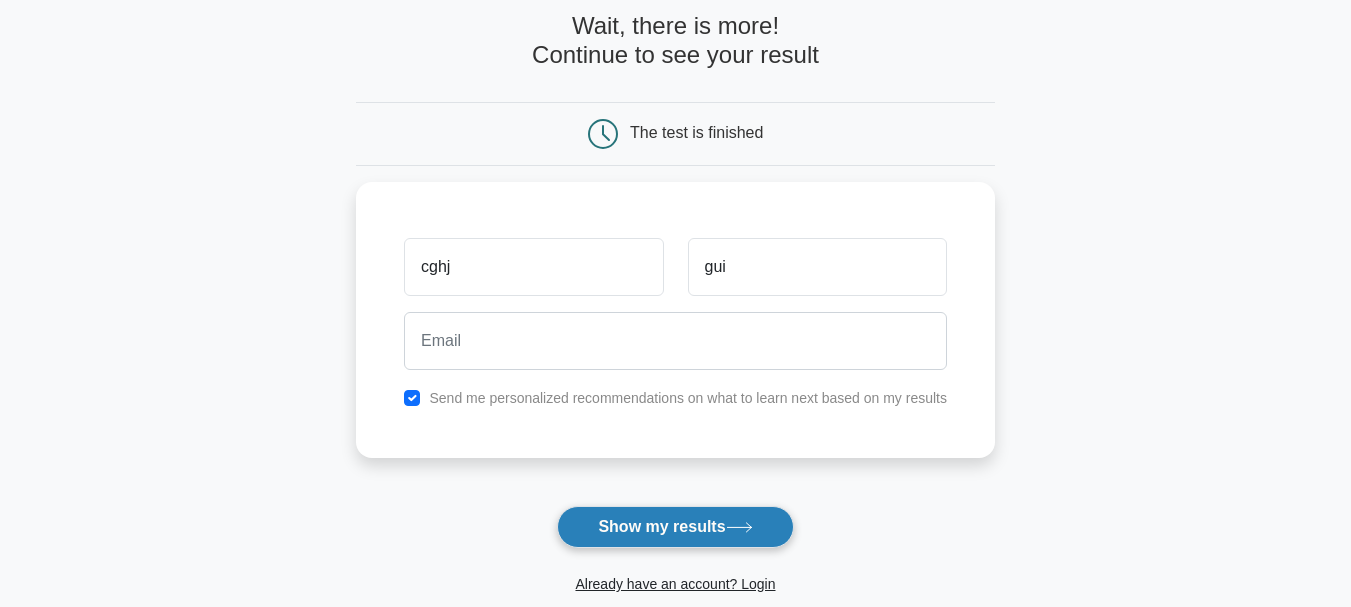 click on "Show my results" at bounding box center (675, 527) 